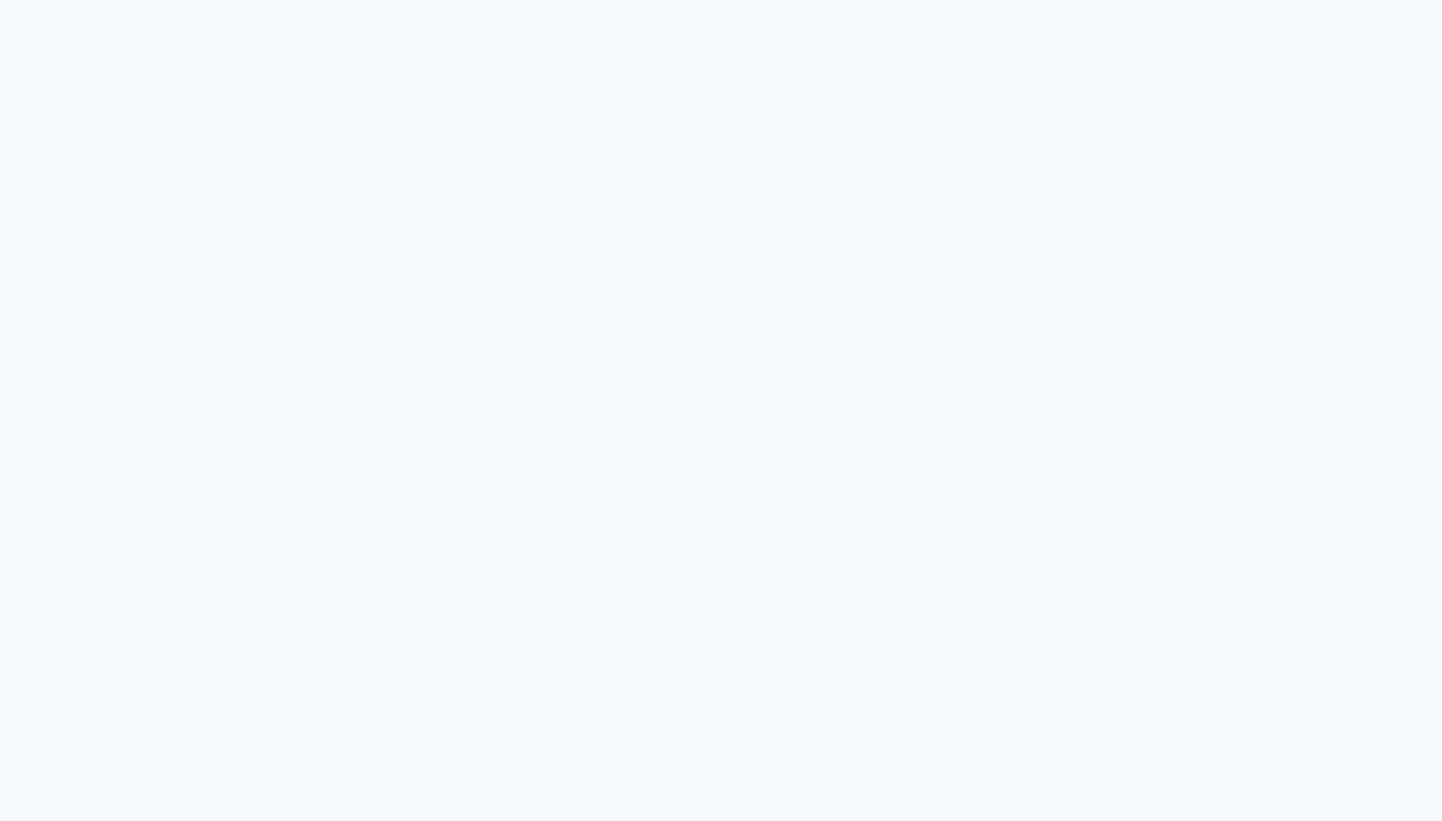 scroll, scrollTop: 0, scrollLeft: 0, axis: both 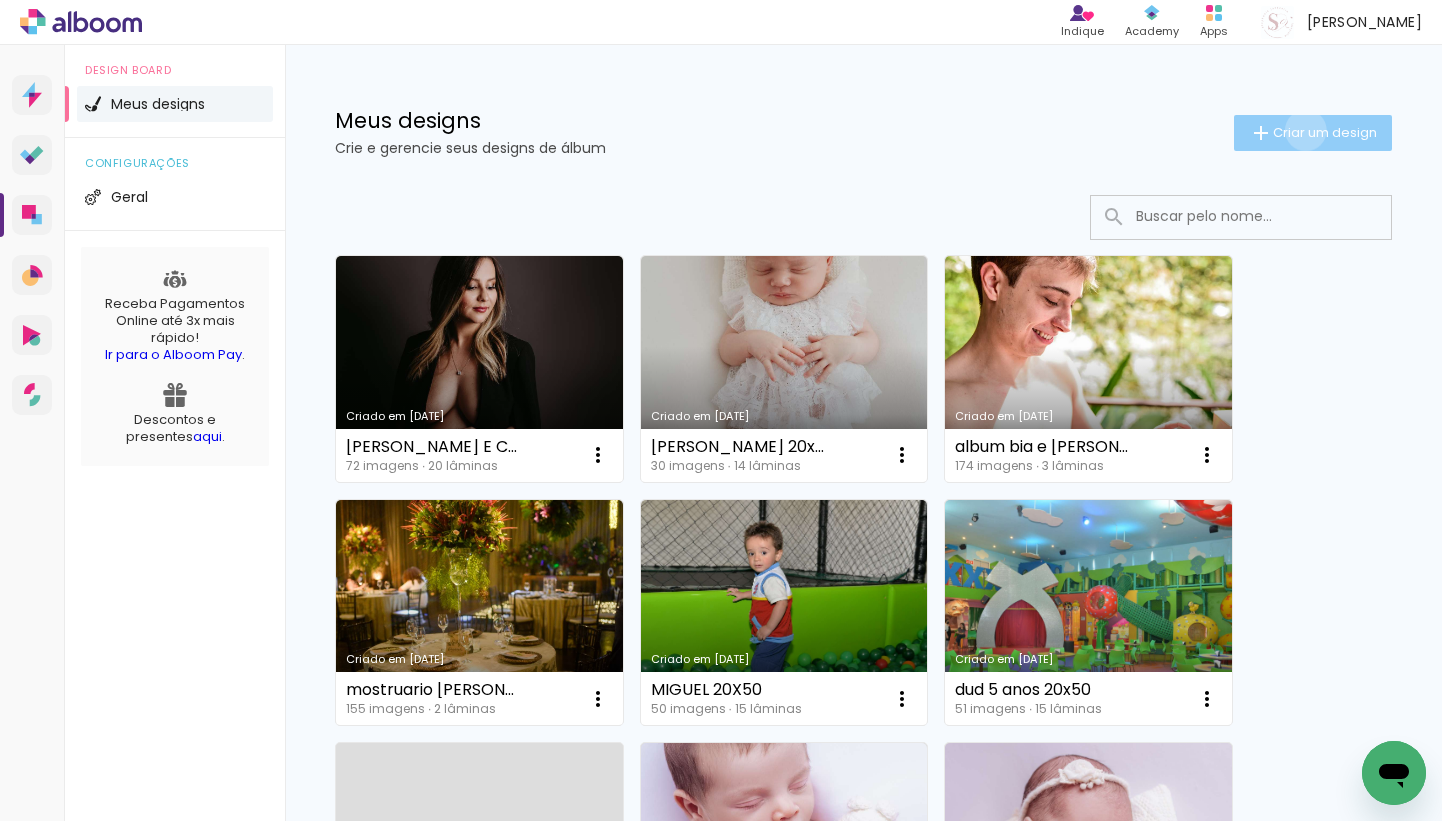 click on "Criar um design" 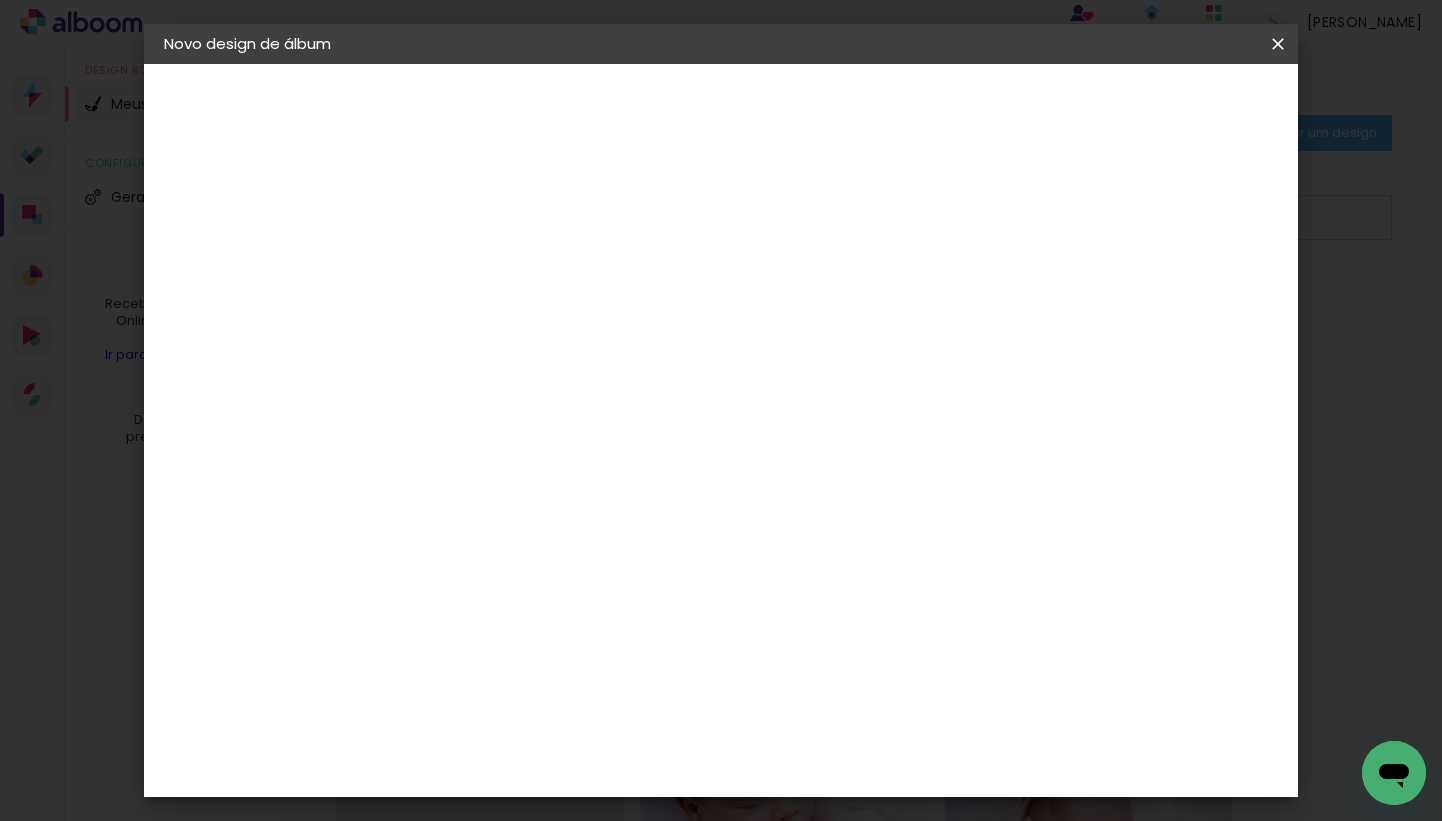 click at bounding box center [491, 268] 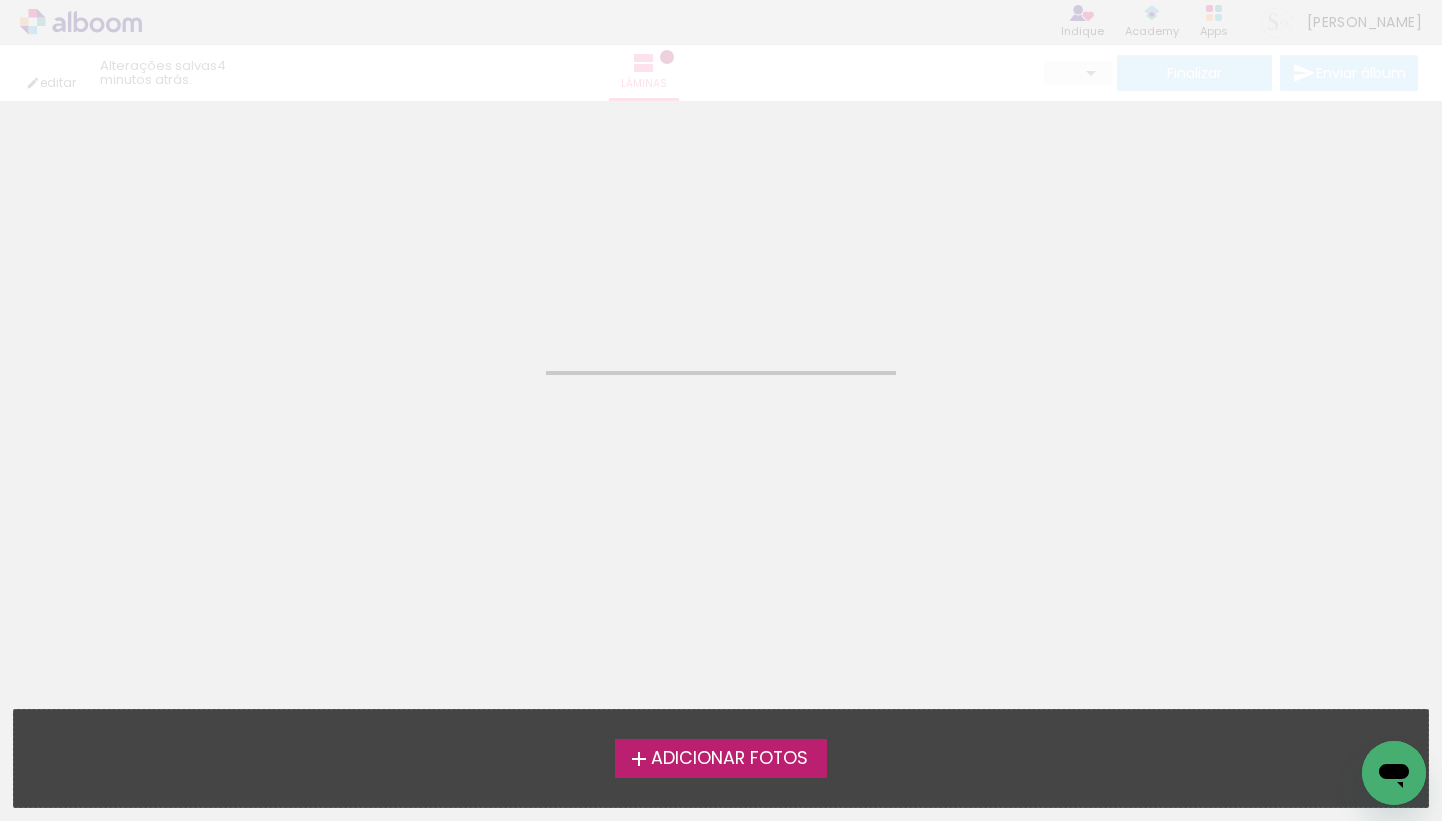 click on "Adicionar Fotos" at bounding box center (729, 759) 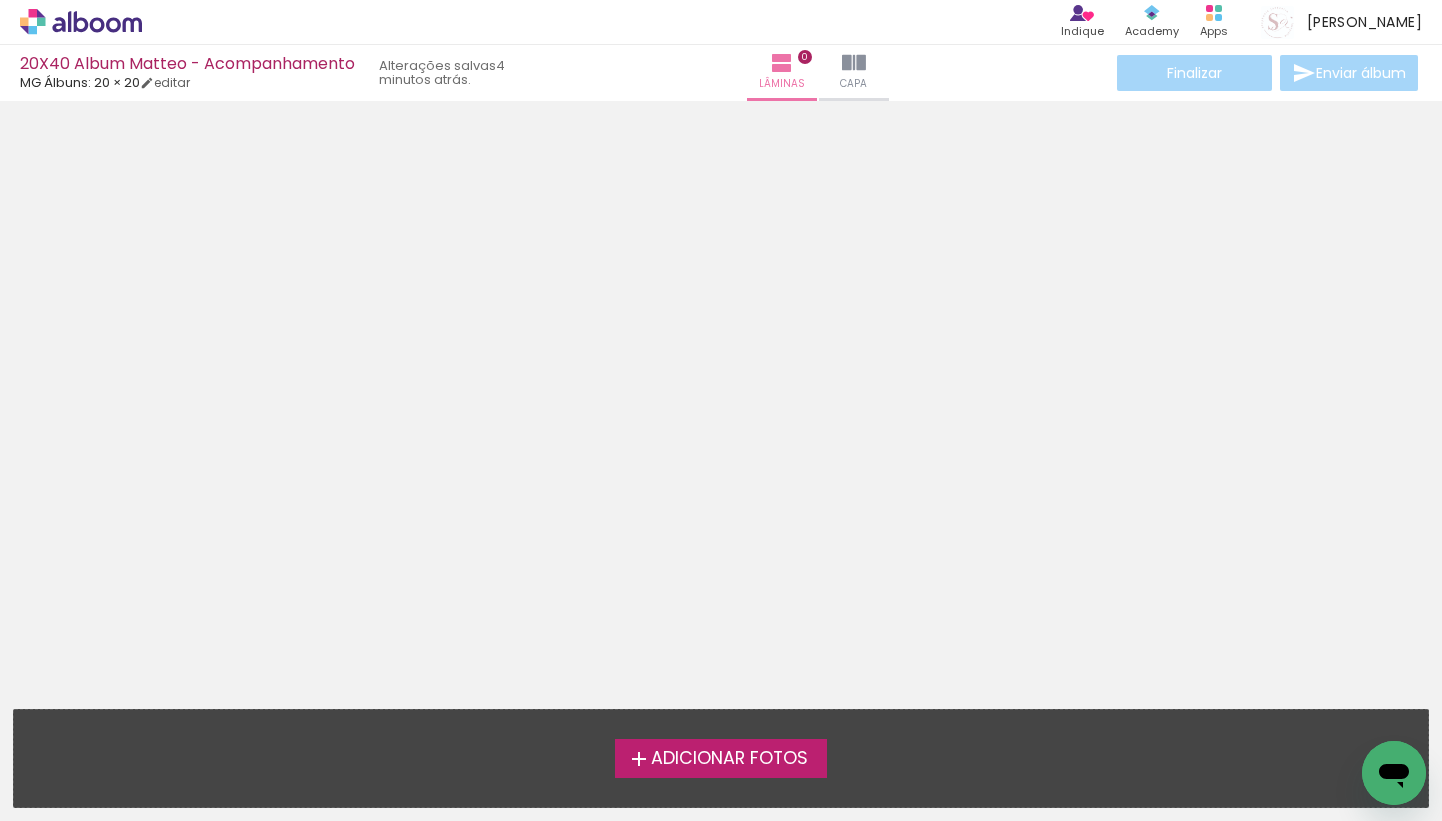 click 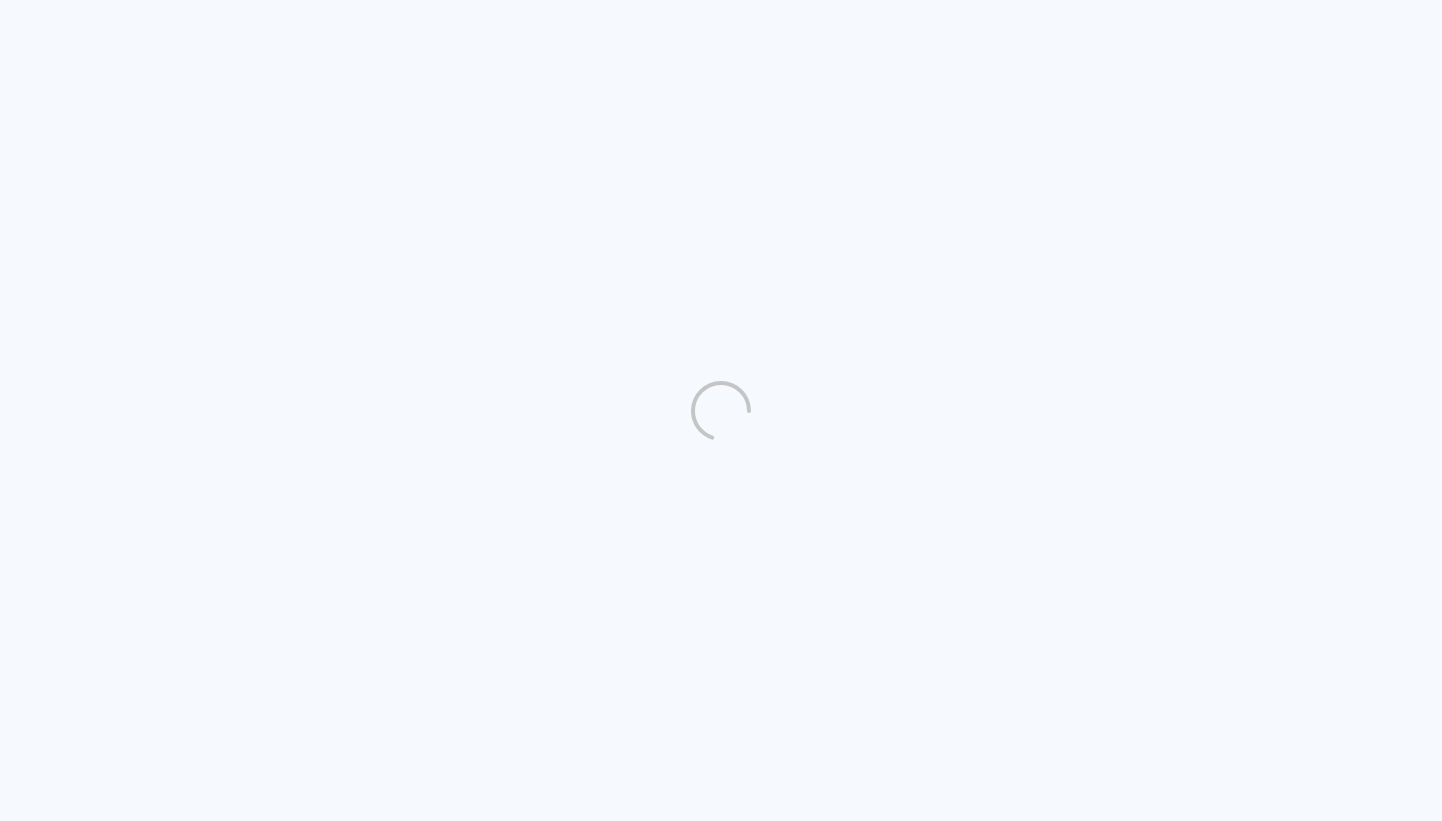 scroll, scrollTop: 0, scrollLeft: 0, axis: both 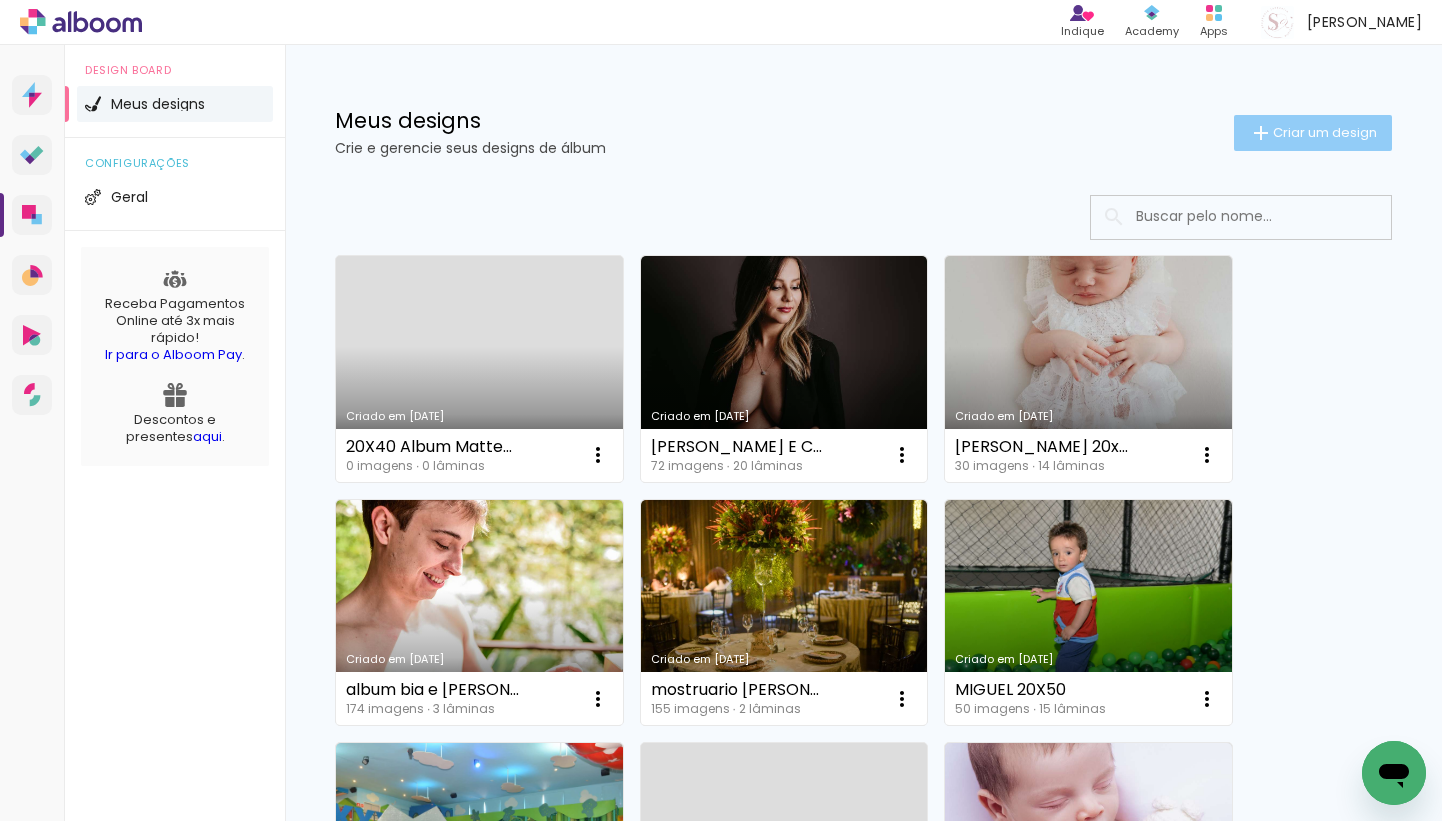 click on "Criar um design" 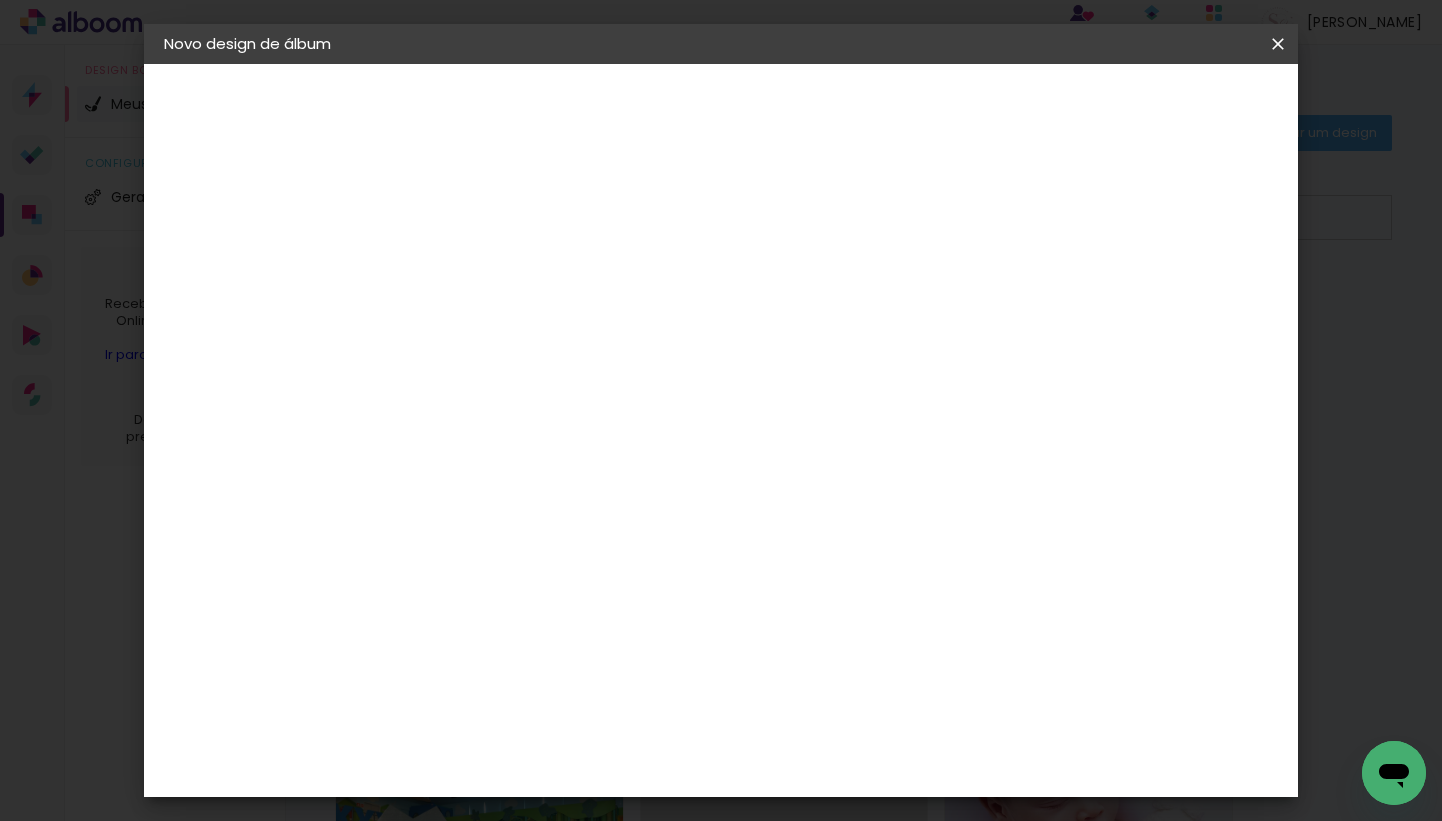 click at bounding box center [491, 268] 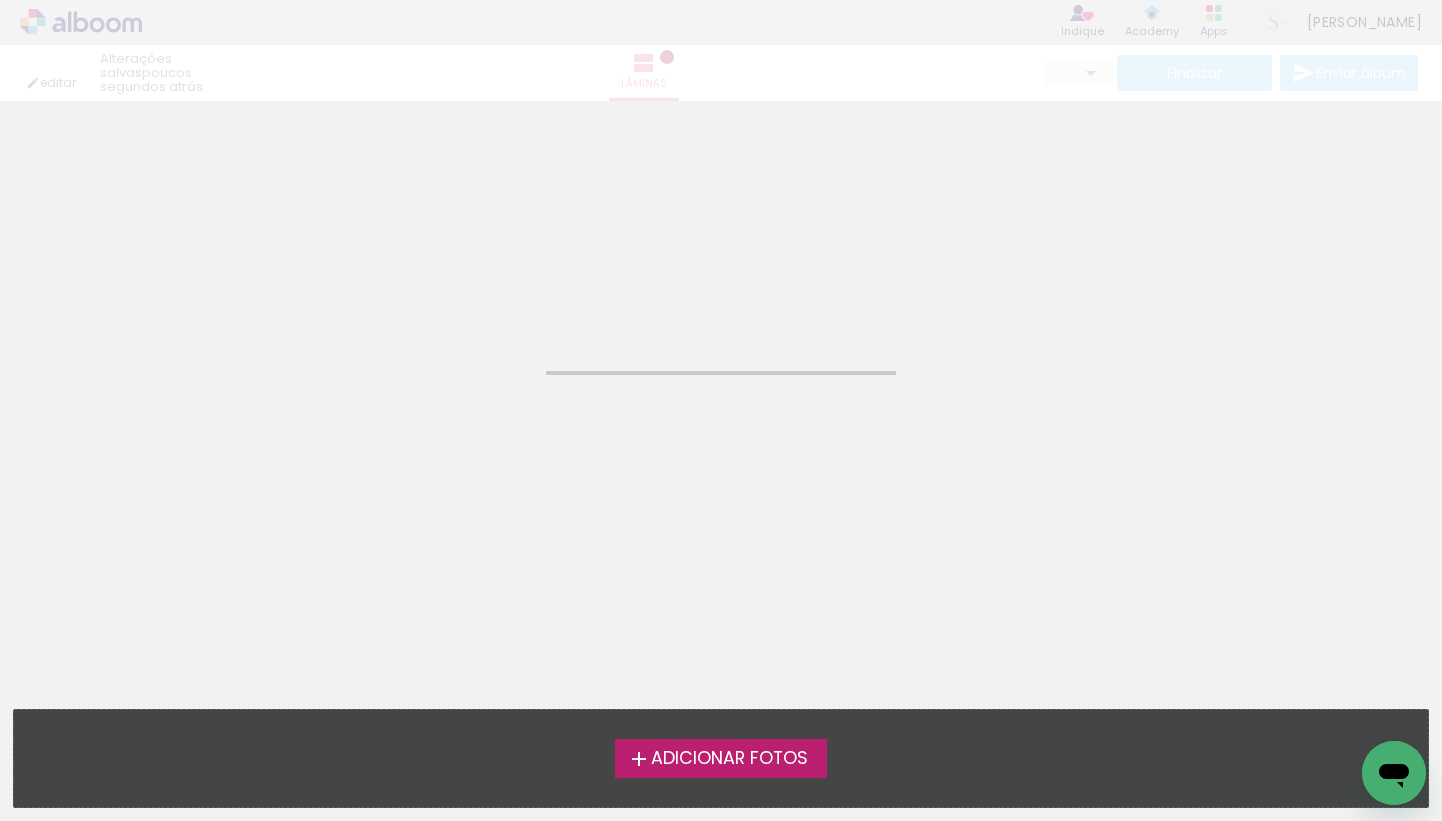 click on "Confirmar Cancelar" 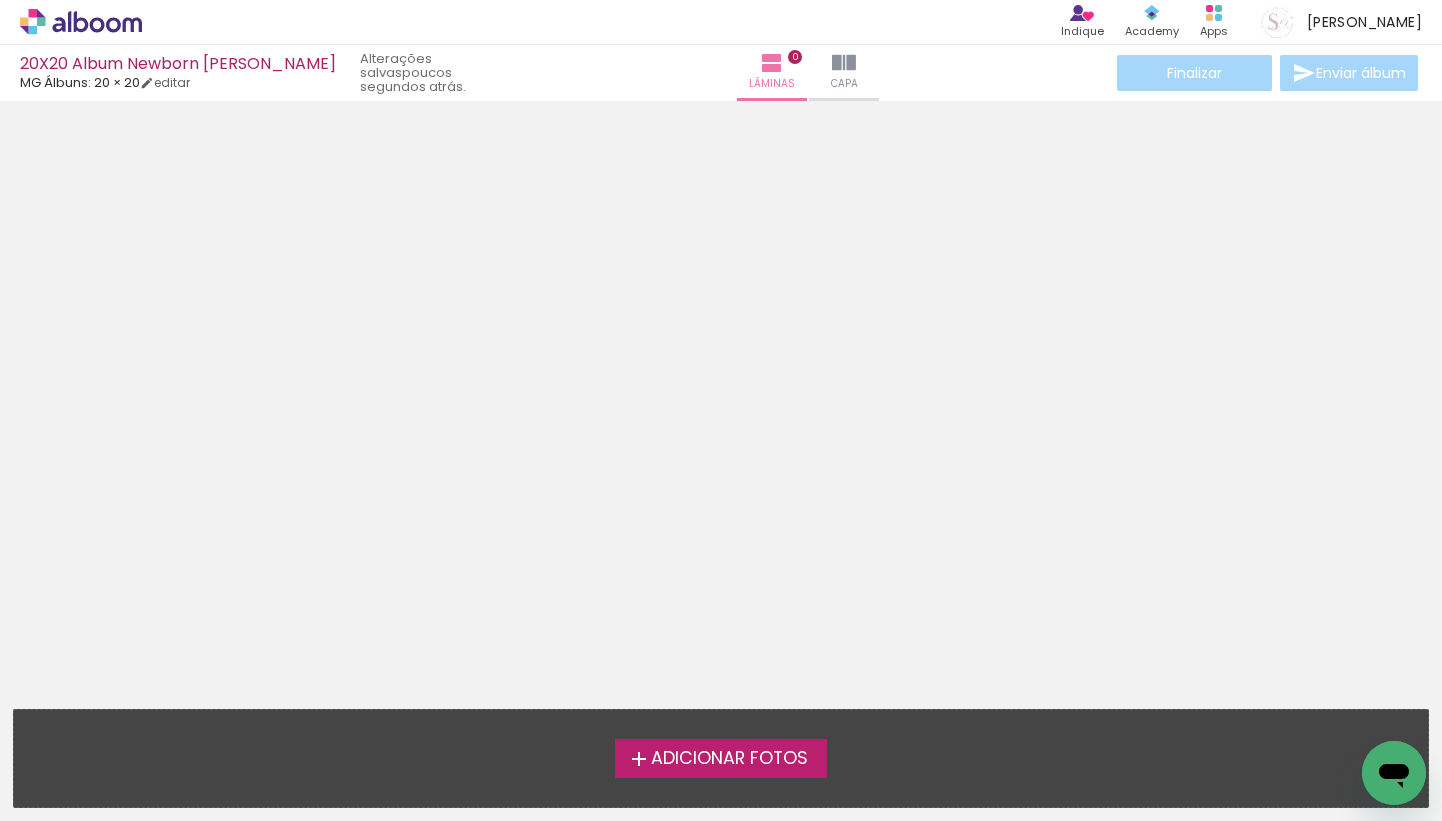 click on "Adicionar Fotos" at bounding box center [729, 759] 